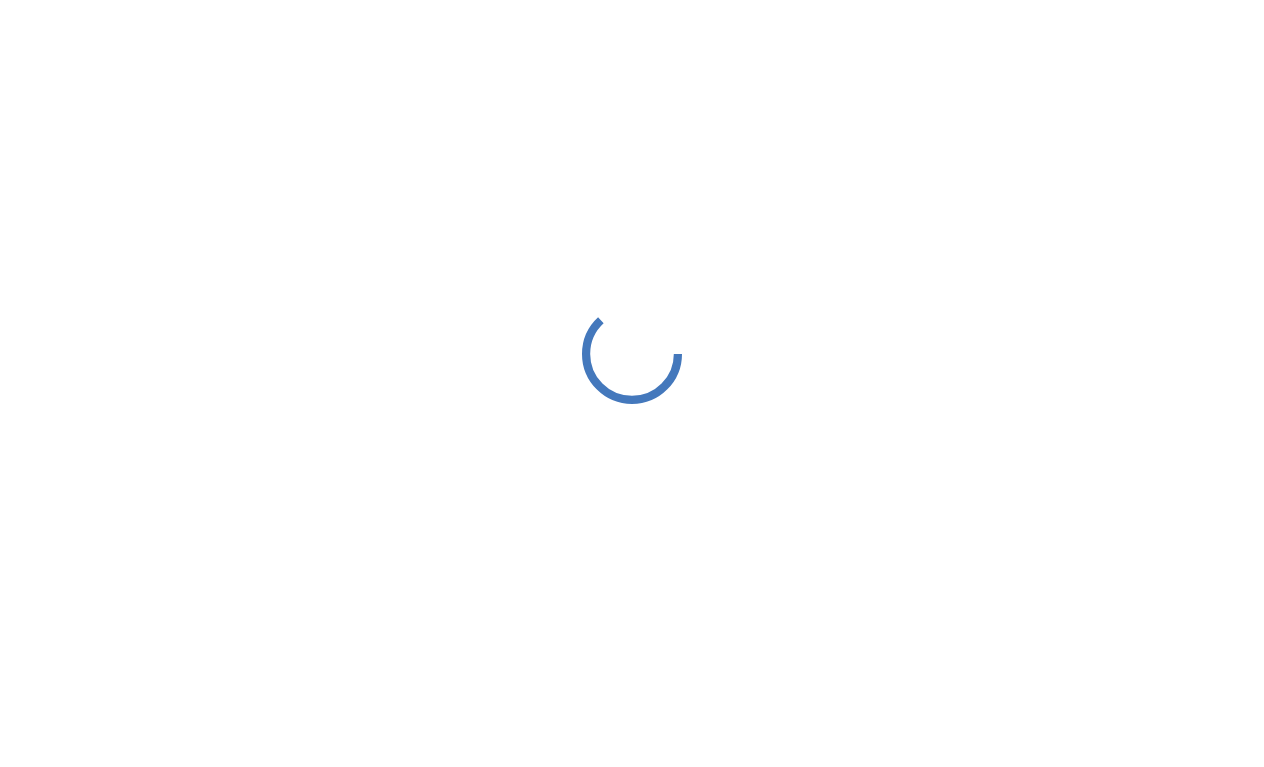 scroll, scrollTop: 0, scrollLeft: 0, axis: both 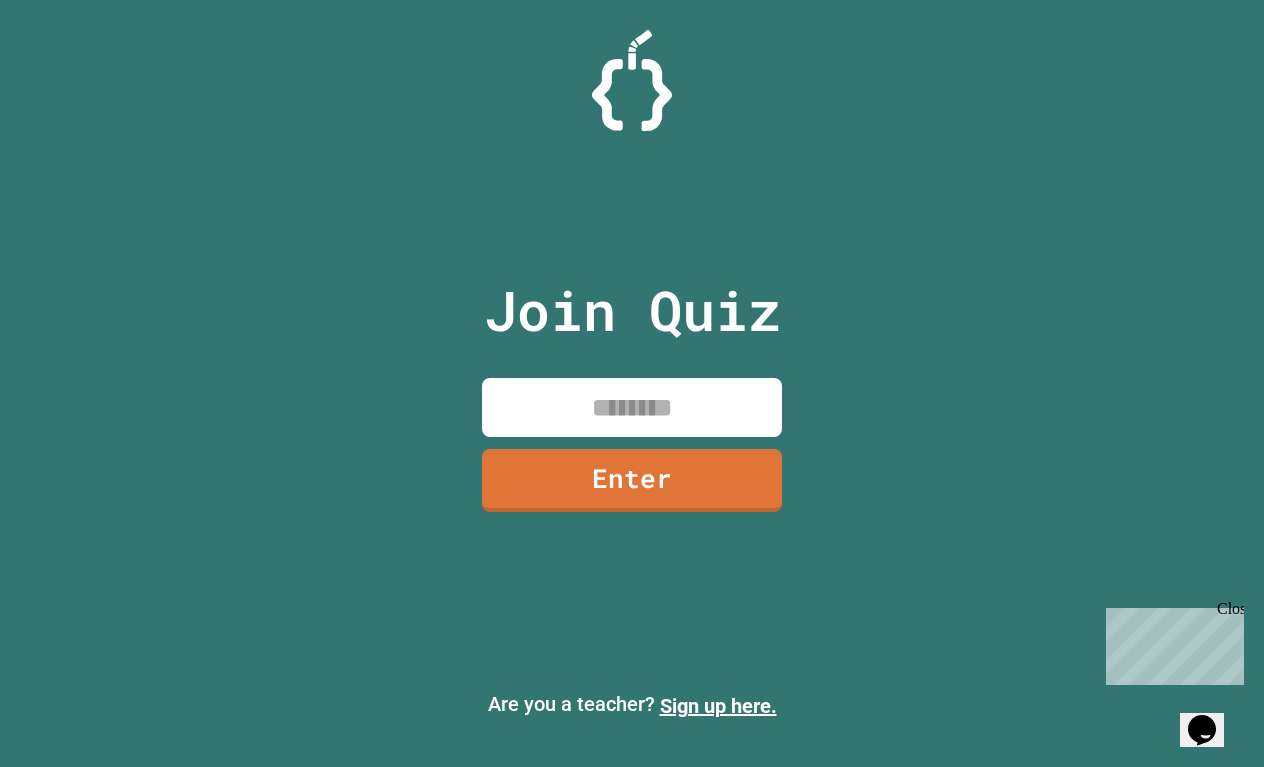 click at bounding box center (632, 407) 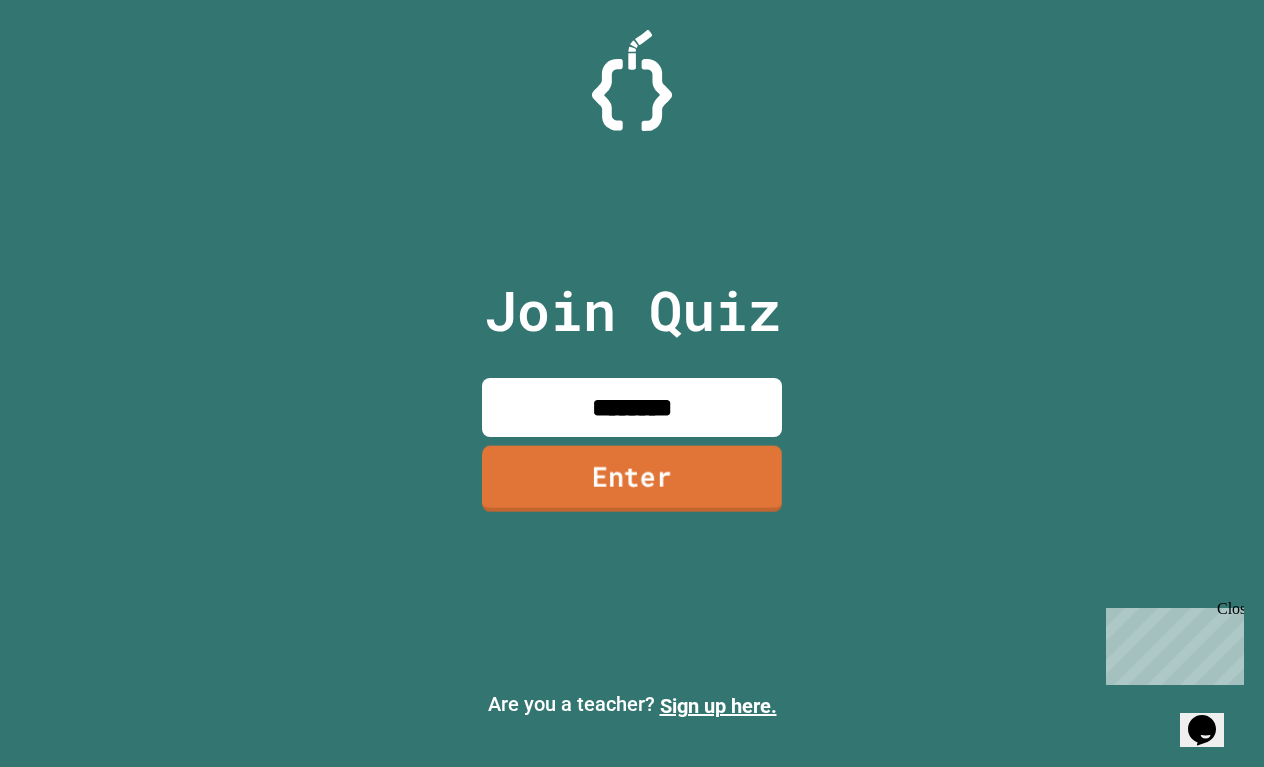 type on "********" 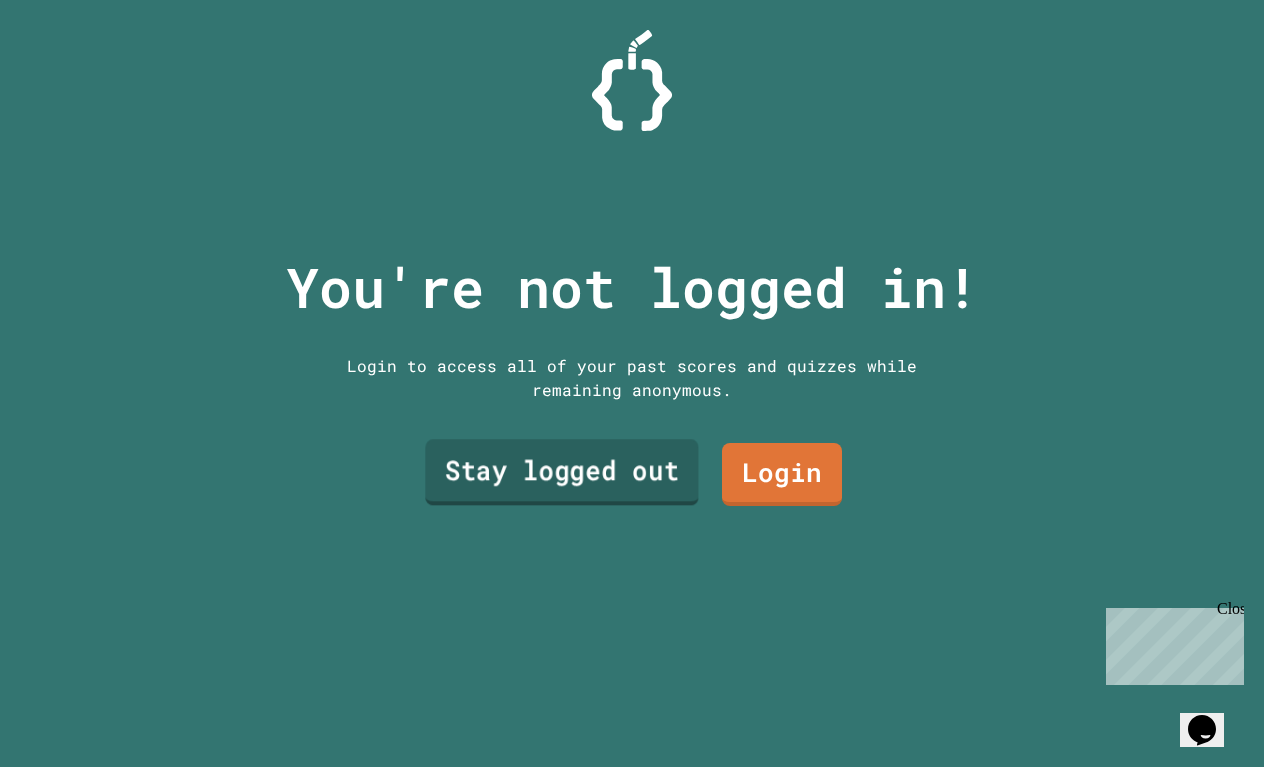 click on "Stay logged out" at bounding box center (561, 473) 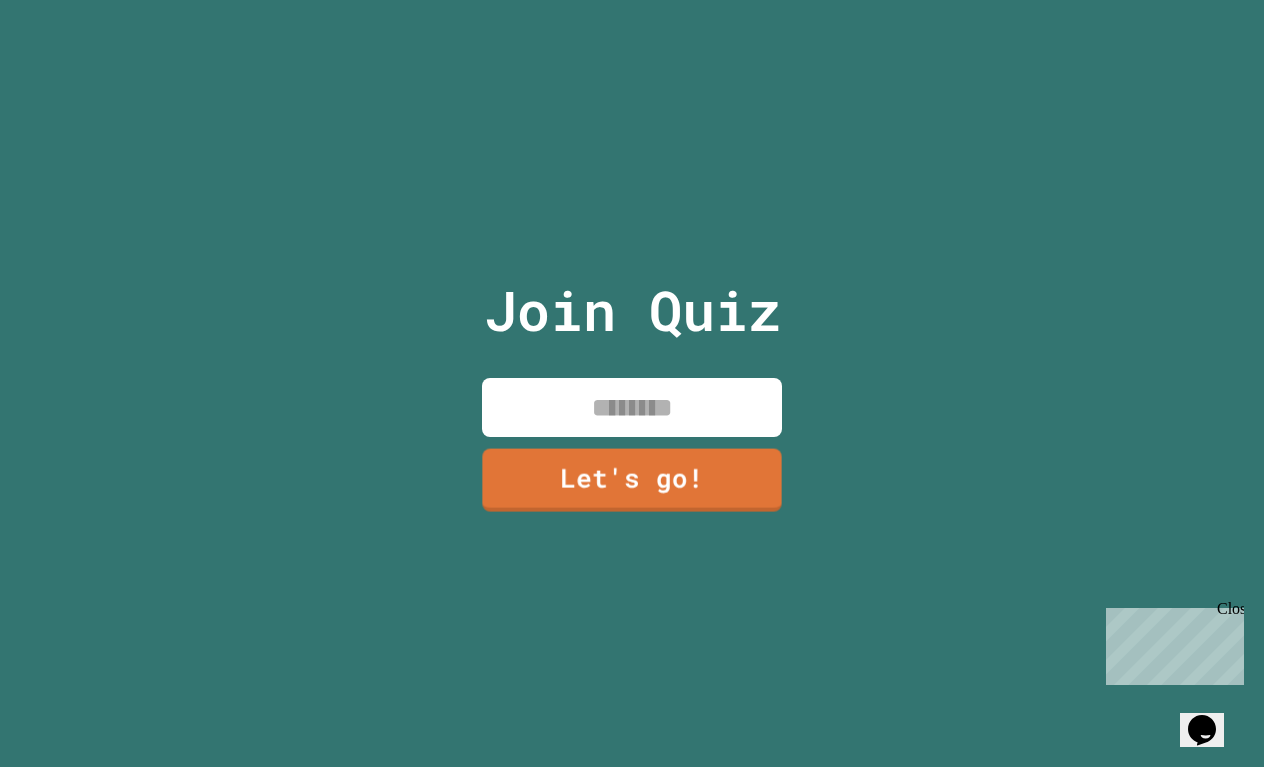 click at bounding box center [632, 407] 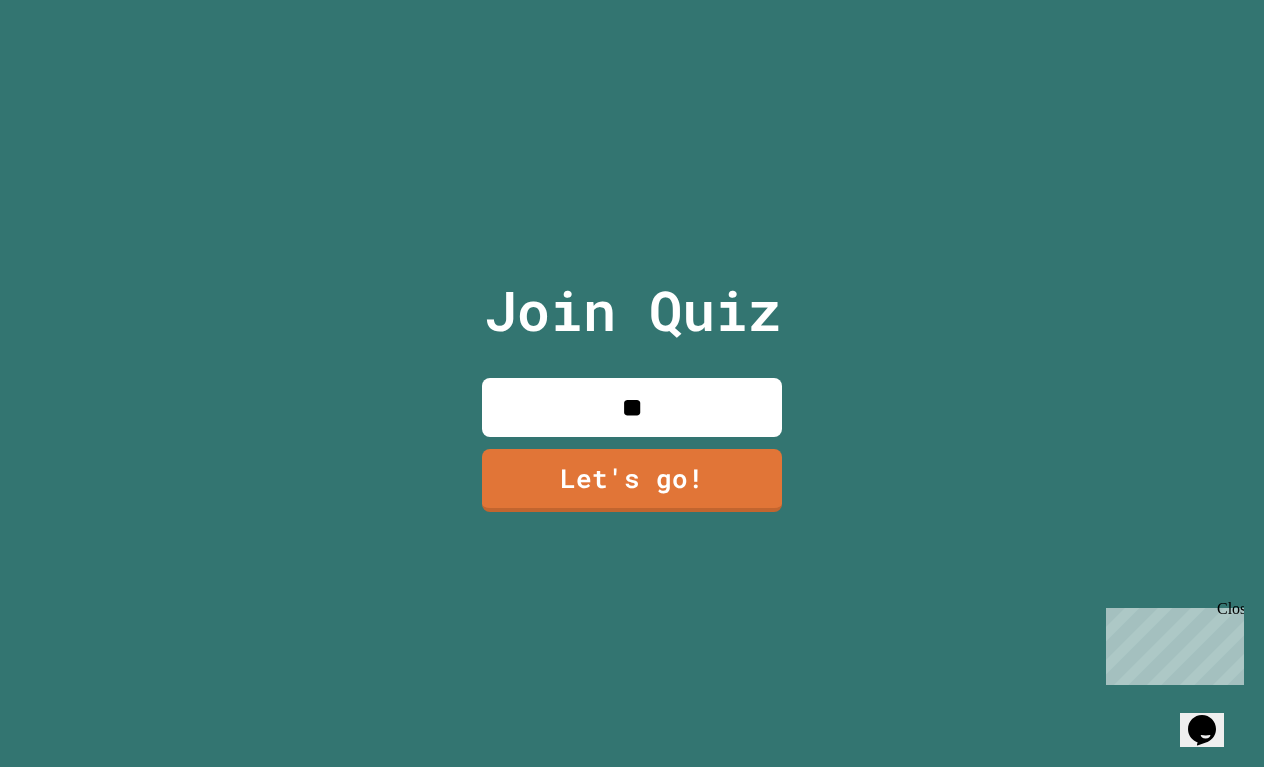 type on "***" 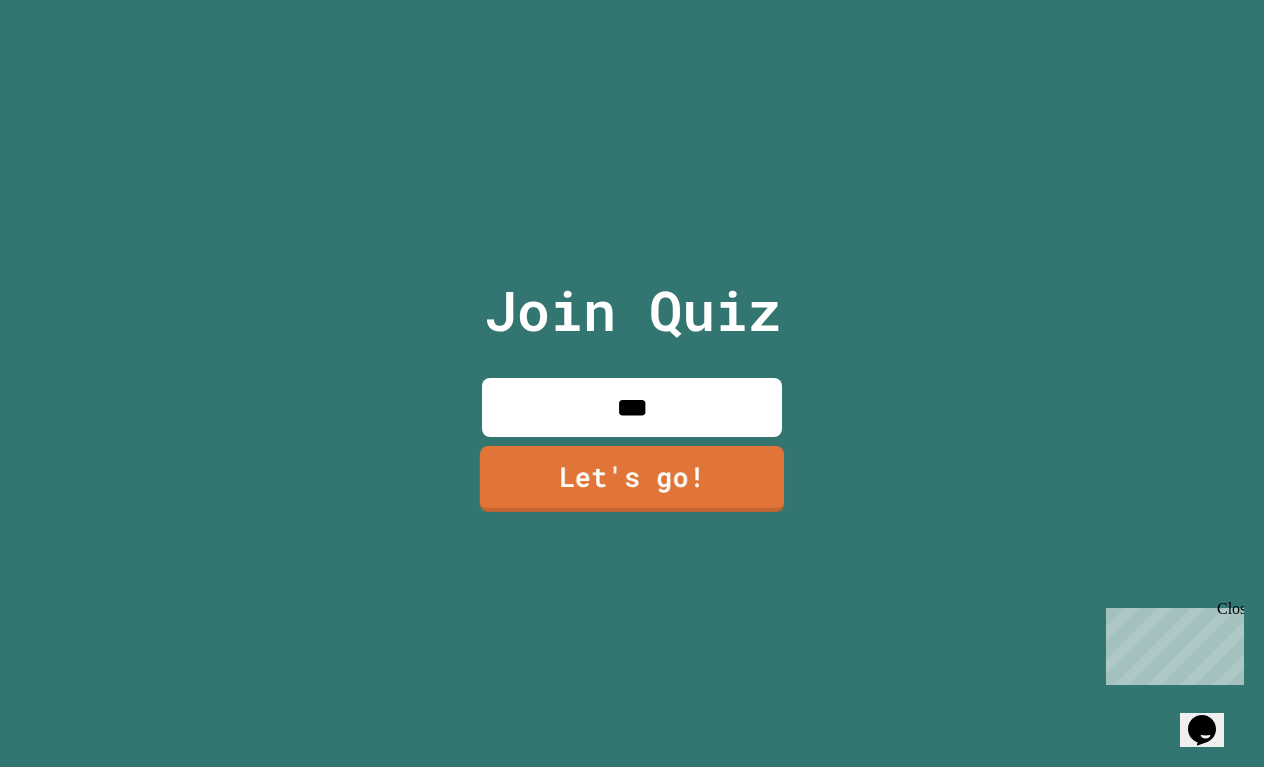 click on "Let's go!" at bounding box center [632, 479] 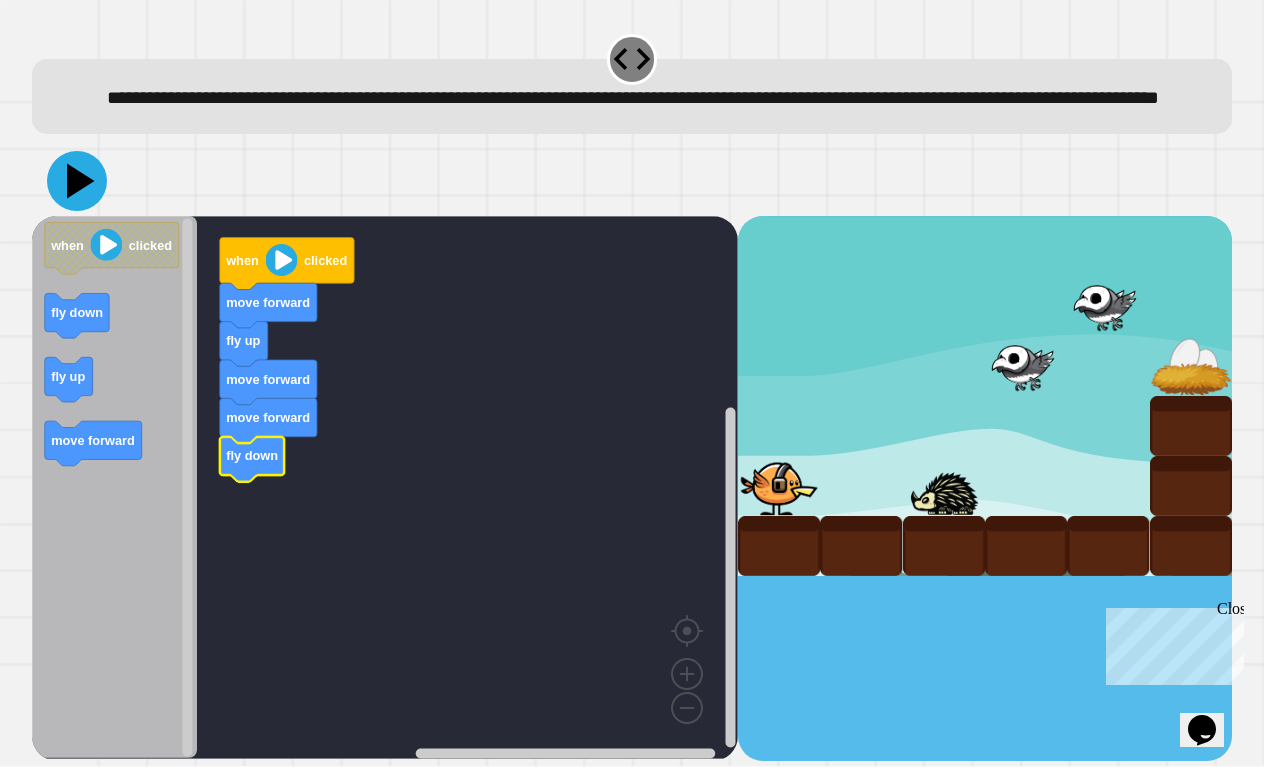 click 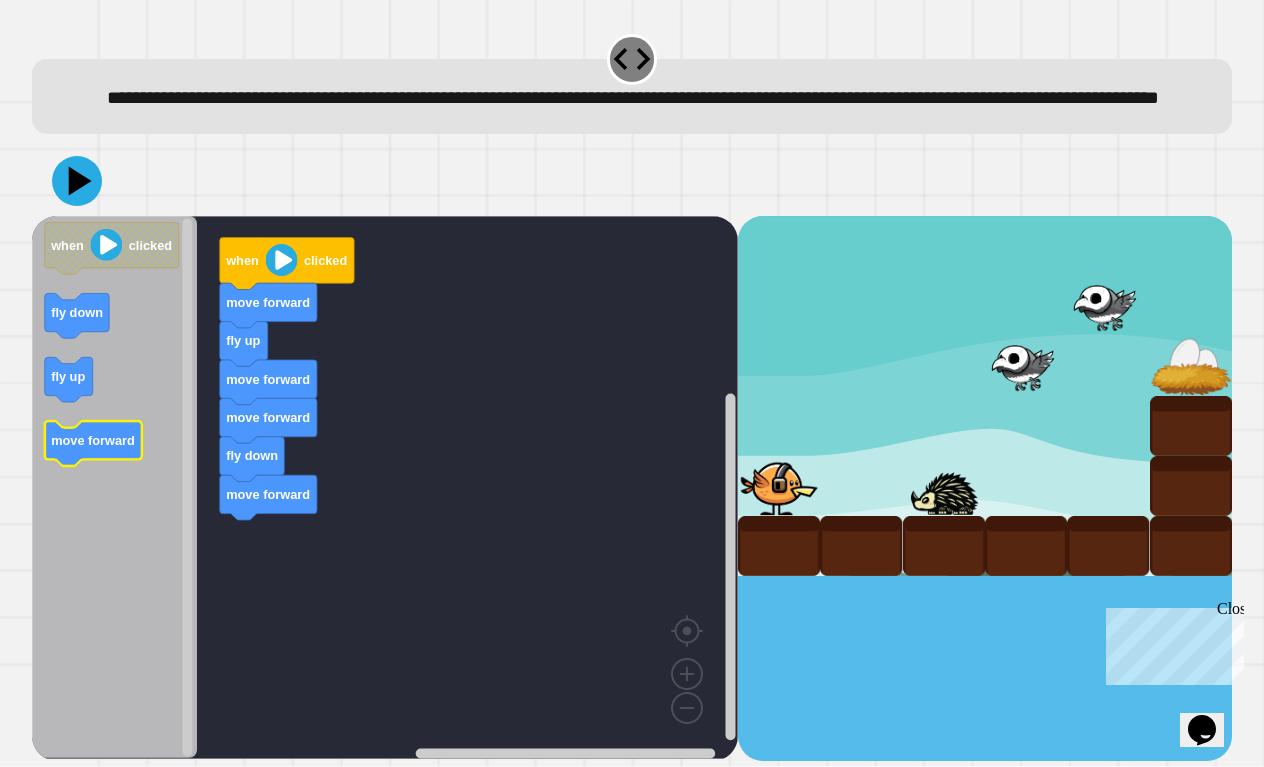 click 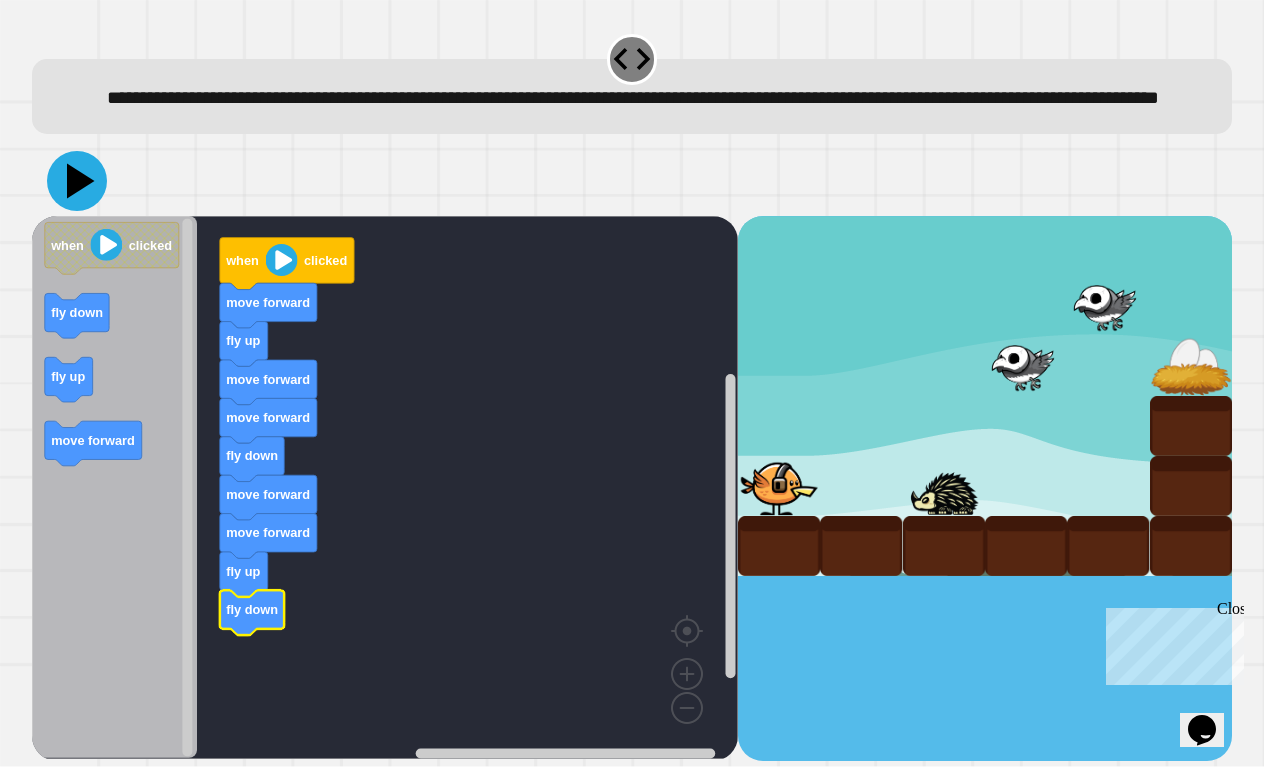 click on "**********" at bounding box center [632, 383] 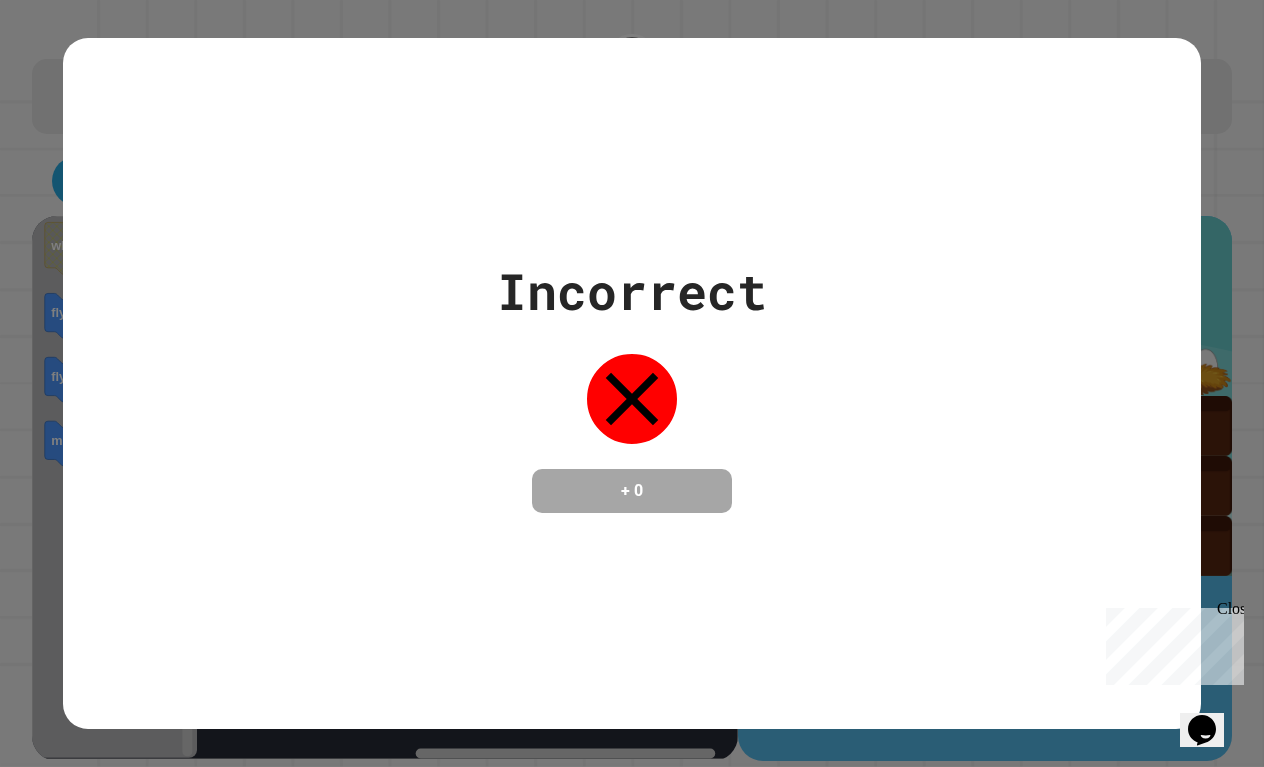 click on "Incorrect   + 0" at bounding box center (632, 383) 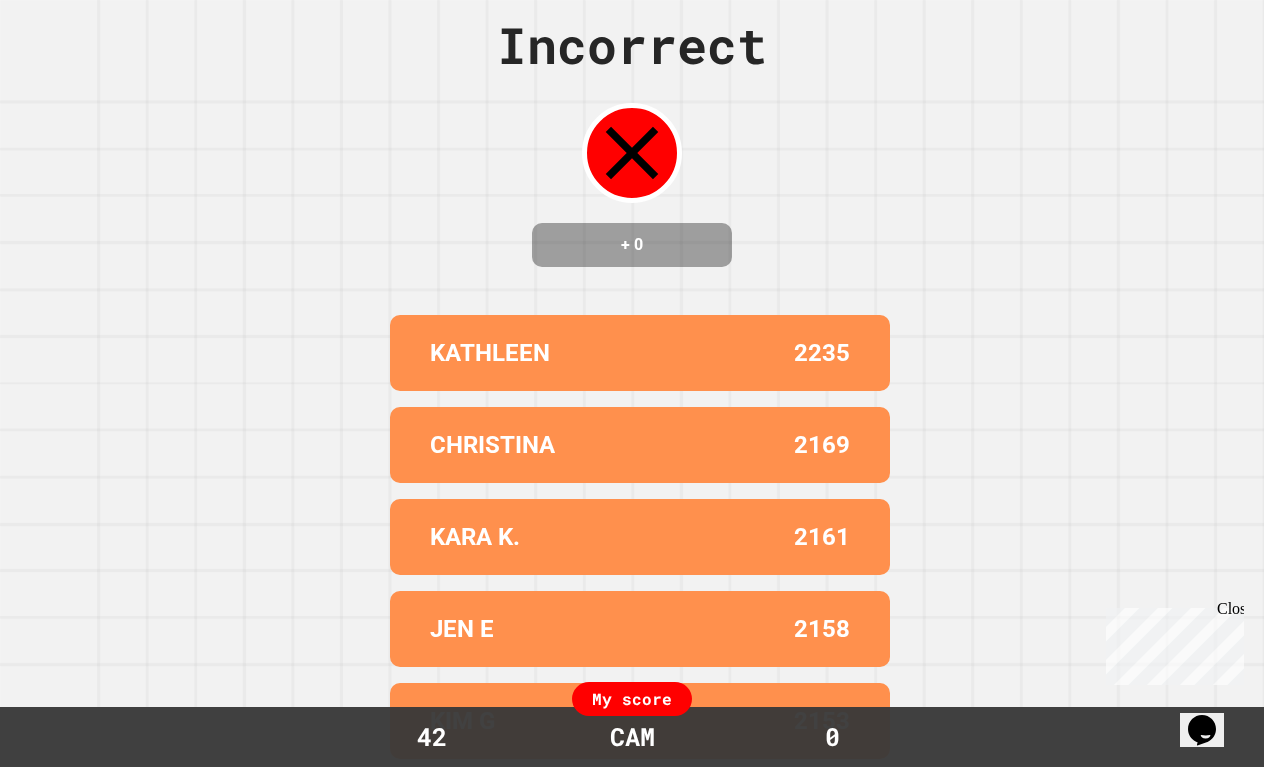 scroll, scrollTop: 49, scrollLeft: 0, axis: vertical 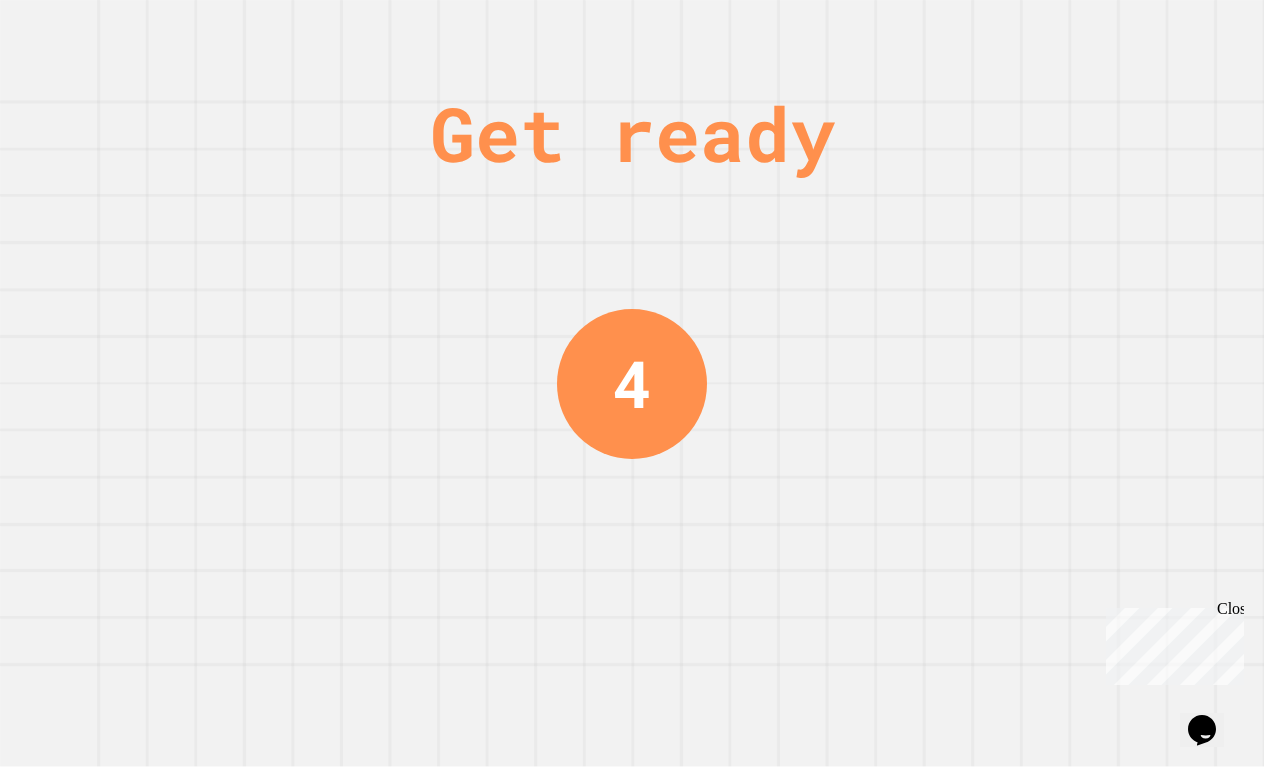 click on "Get ready 4" at bounding box center (632, 383) 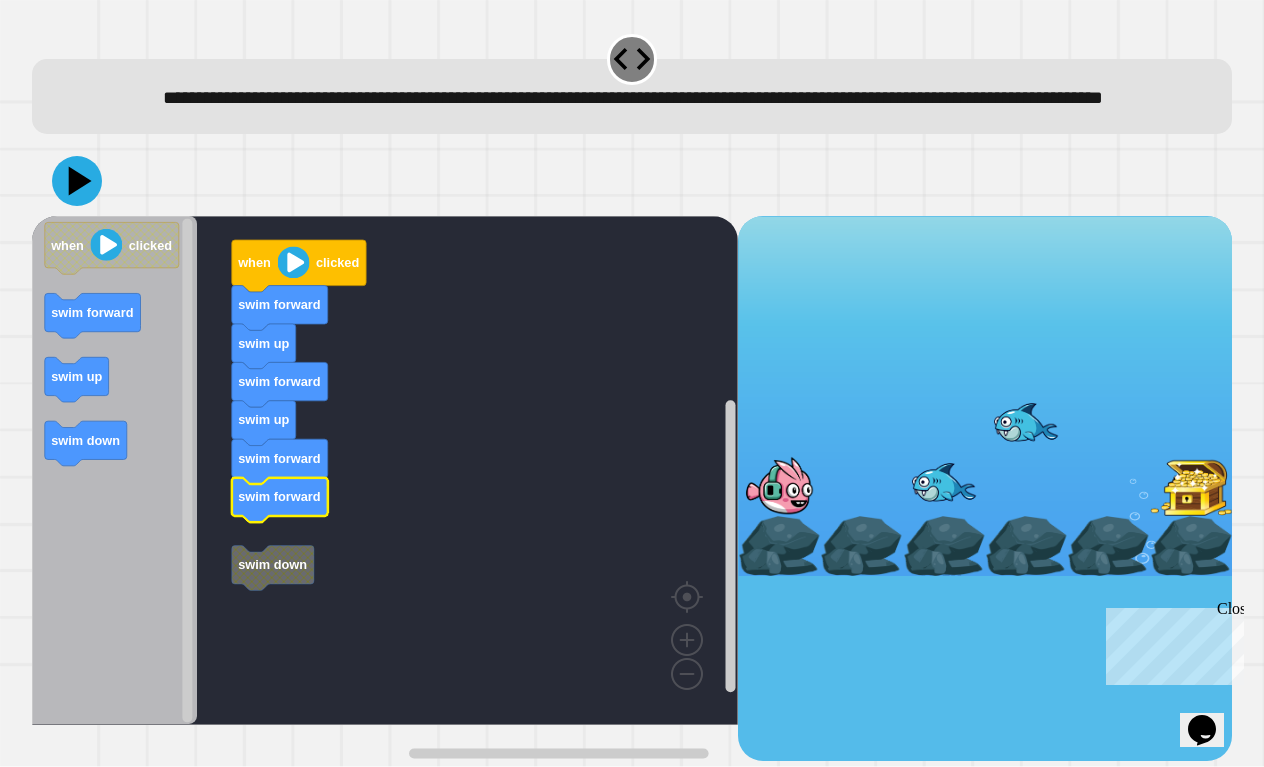 click 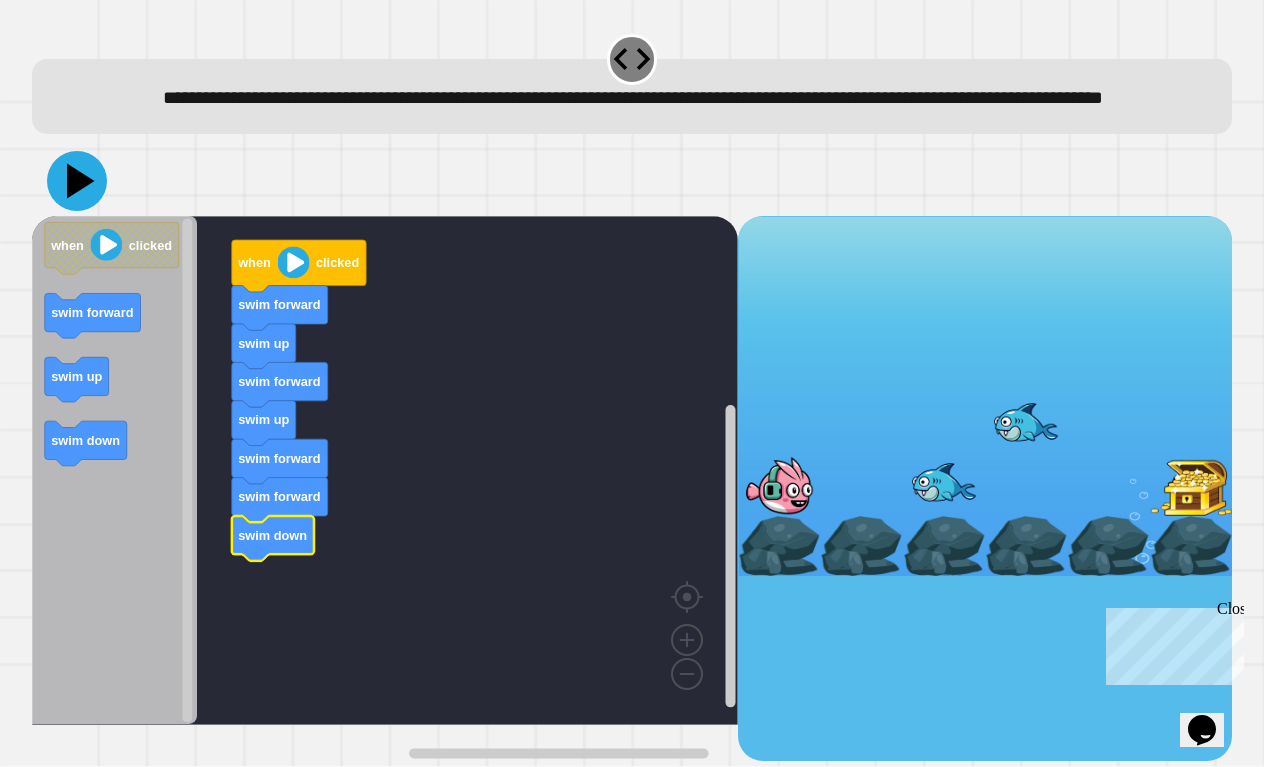 click 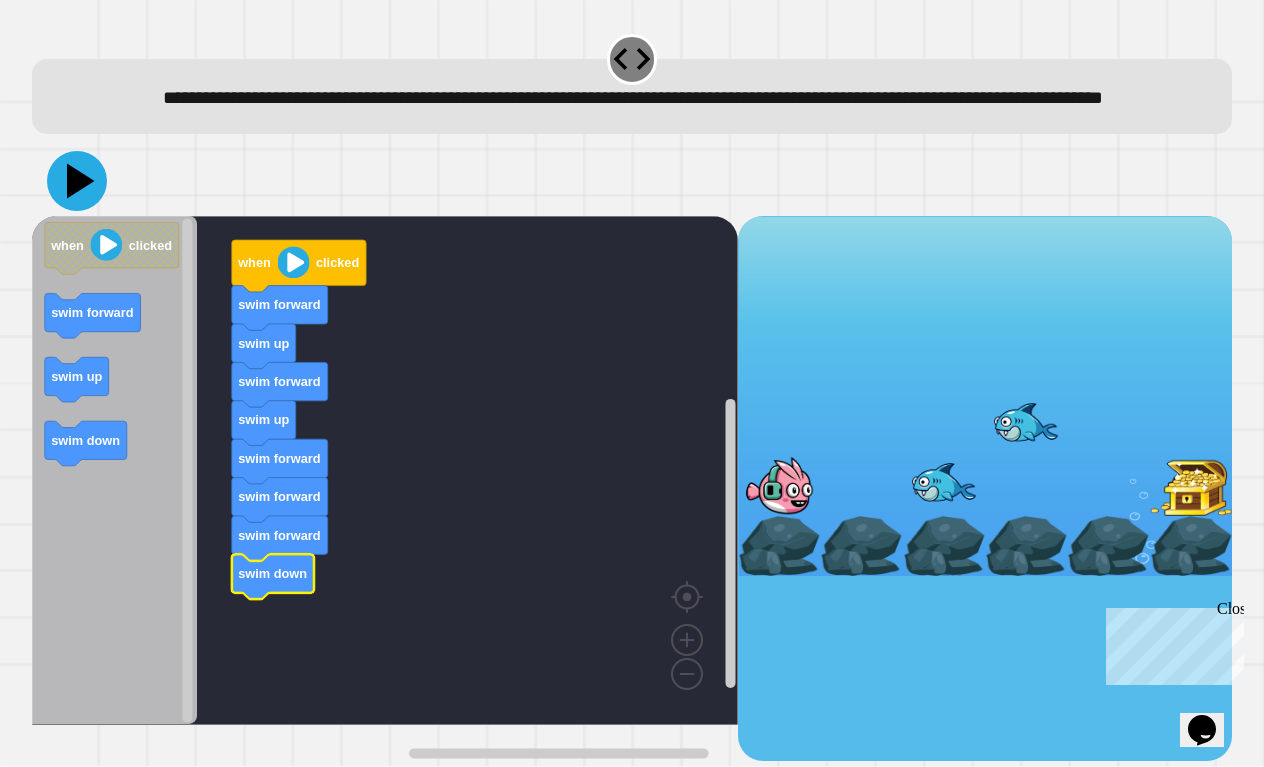 click 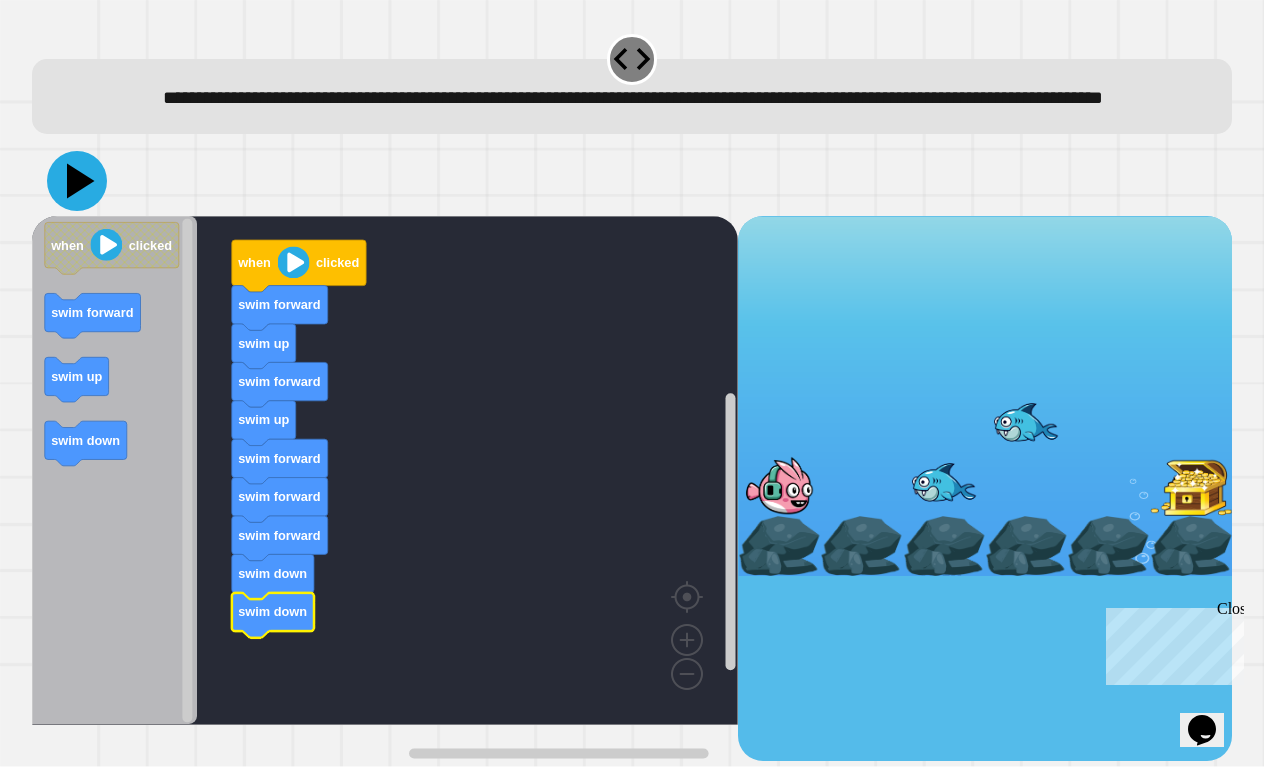 click 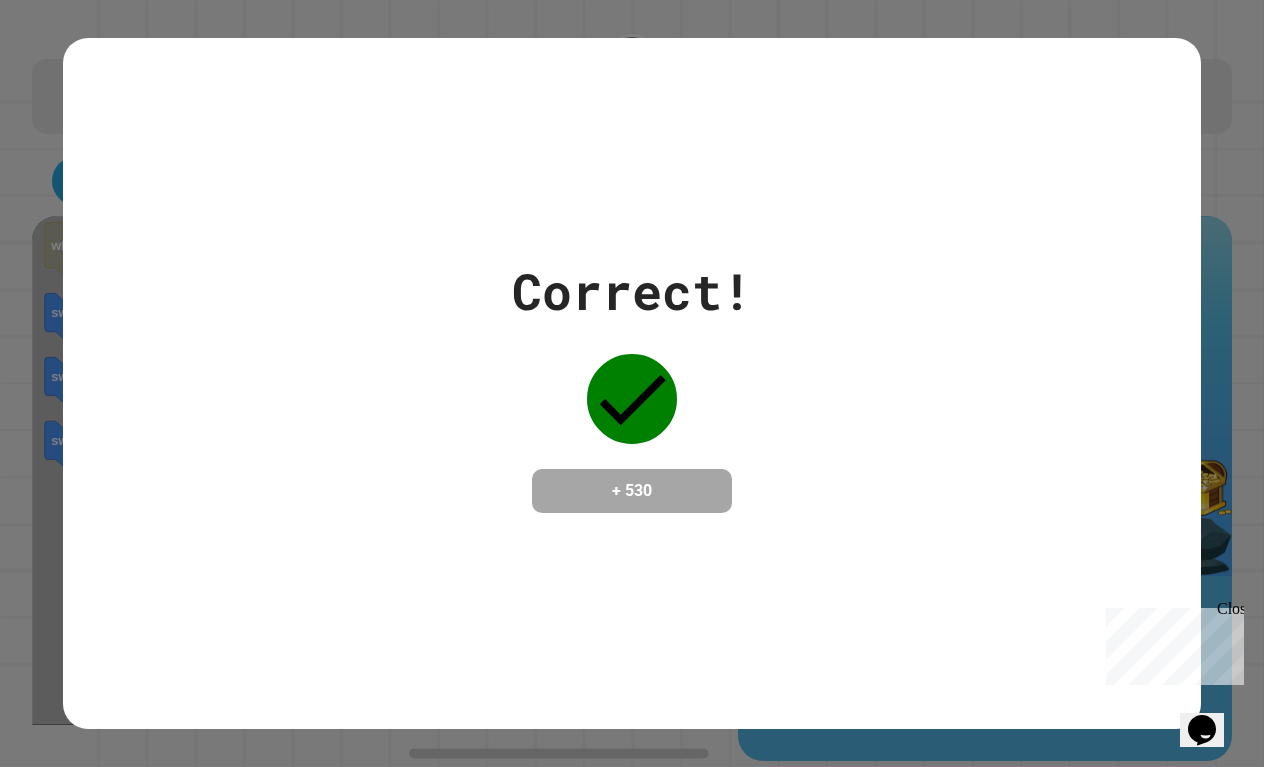 click on "Correct!   + 530" at bounding box center [632, 383] 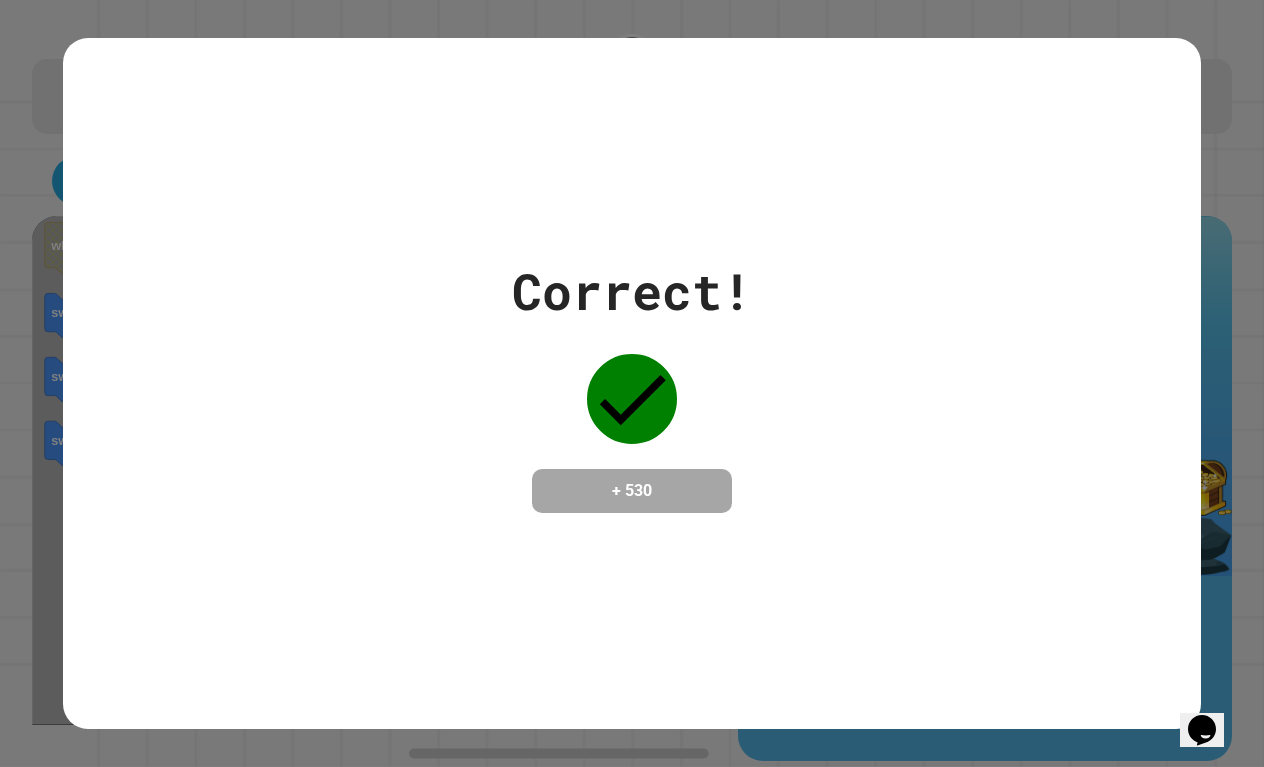 click on "Correct!   + 530" at bounding box center [632, 383] 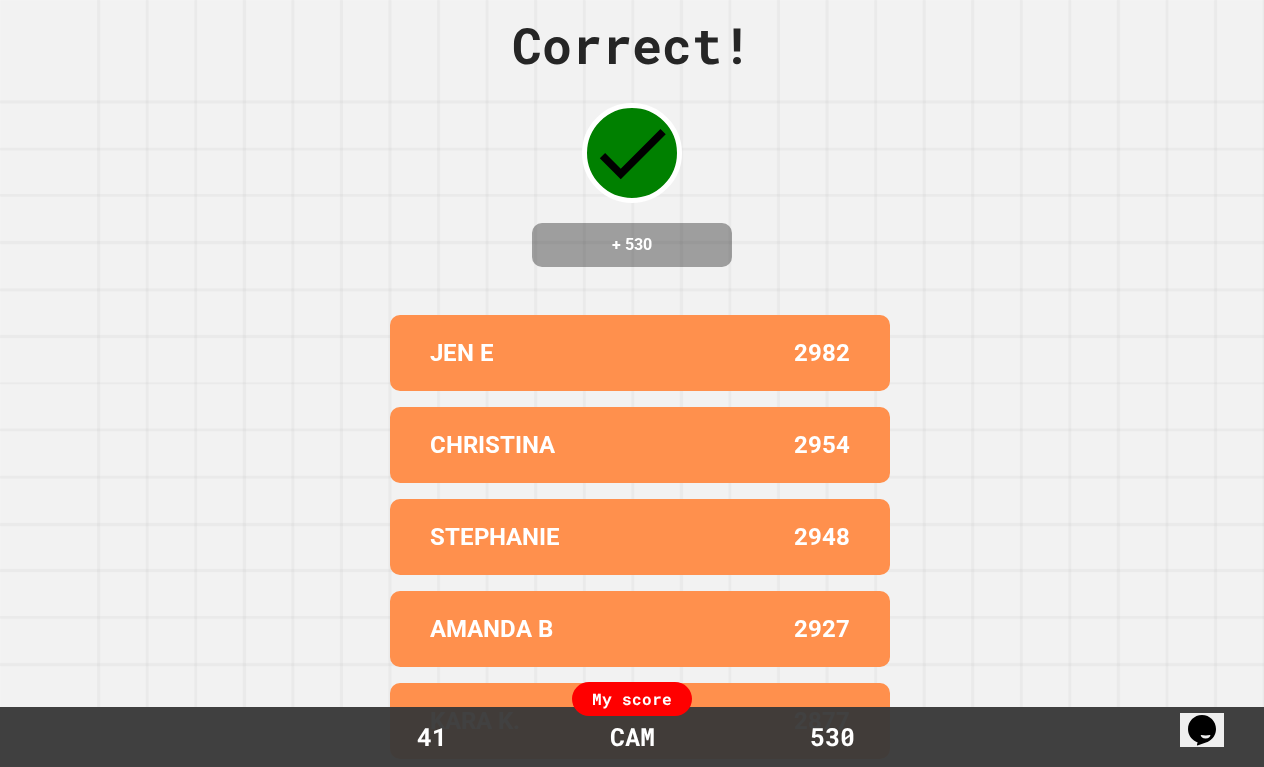 scroll, scrollTop: 49, scrollLeft: 0, axis: vertical 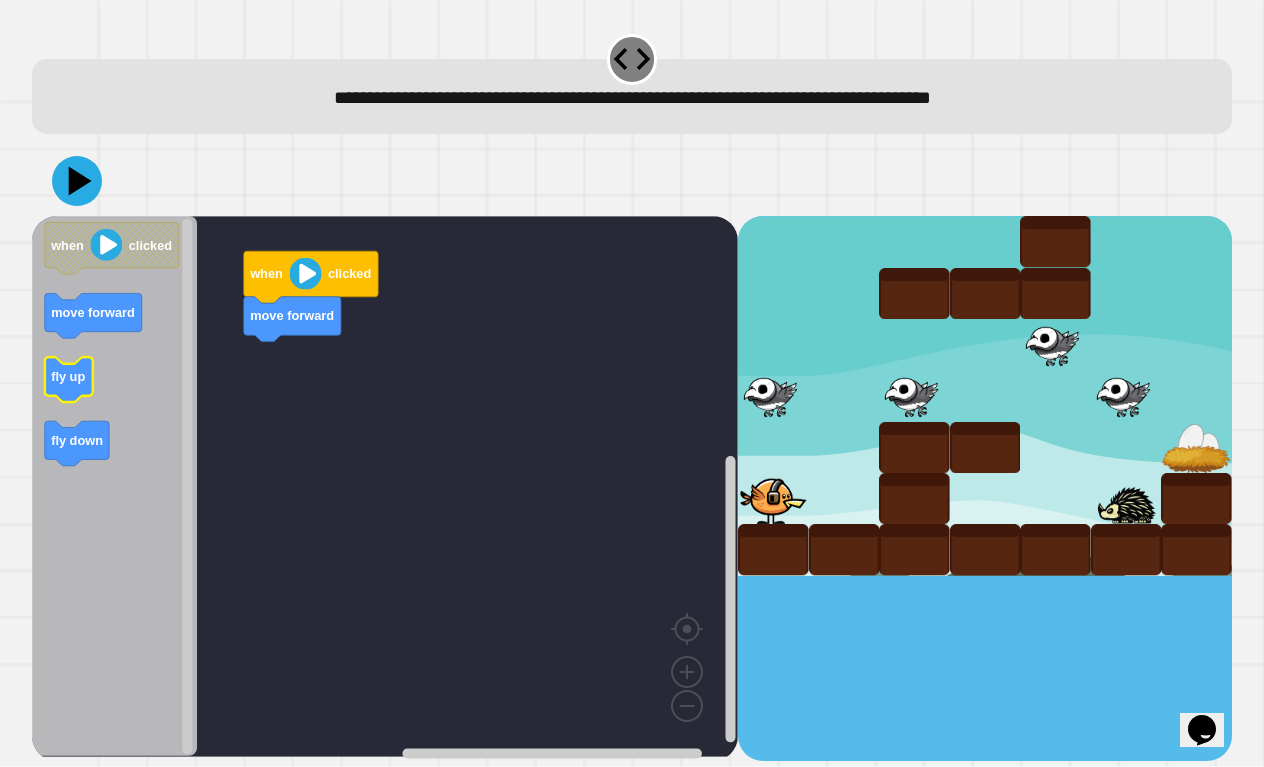click on "fly up" 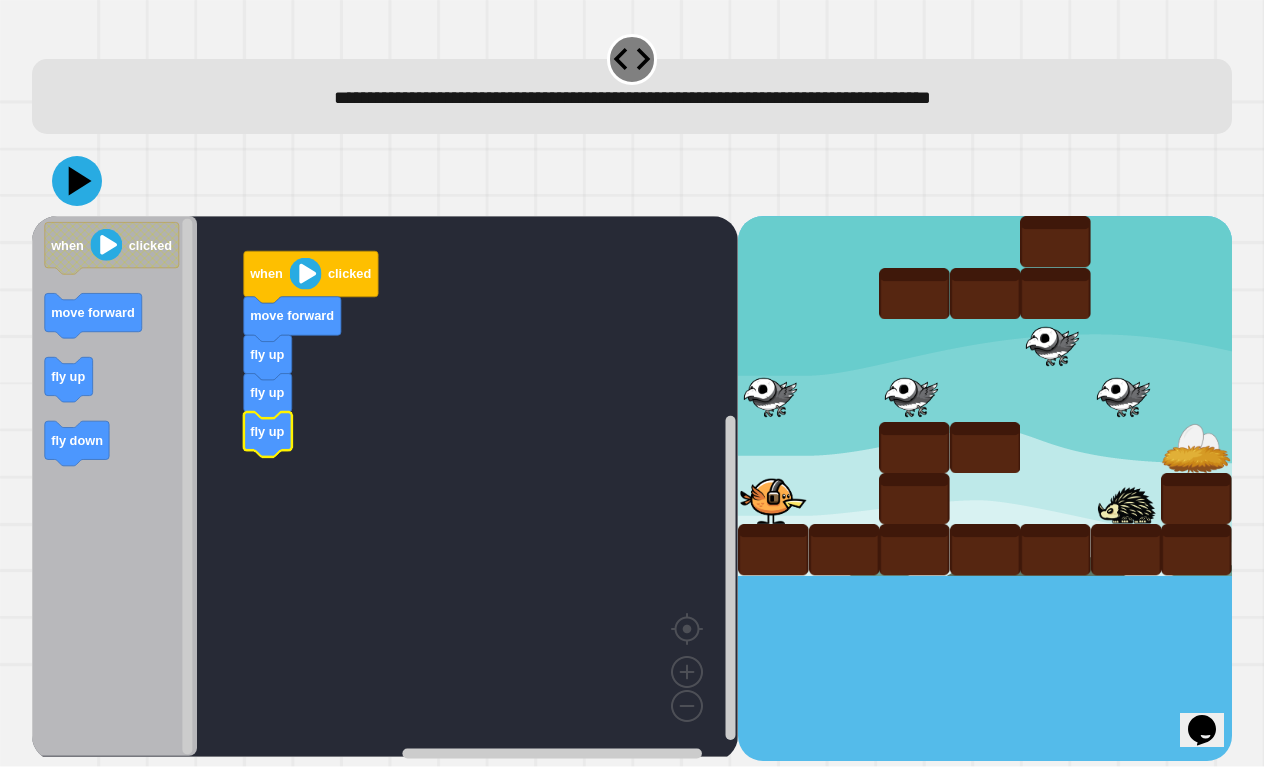 click at bounding box center (2273, 496) 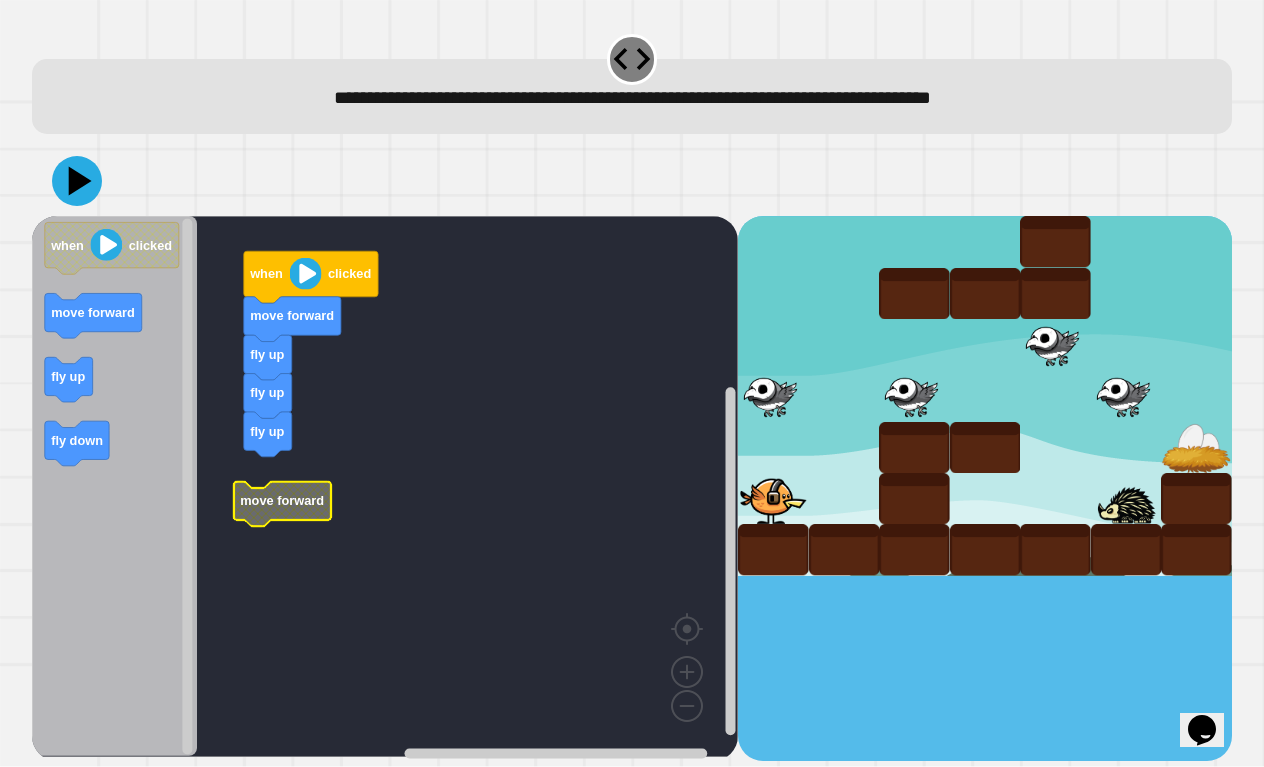 click 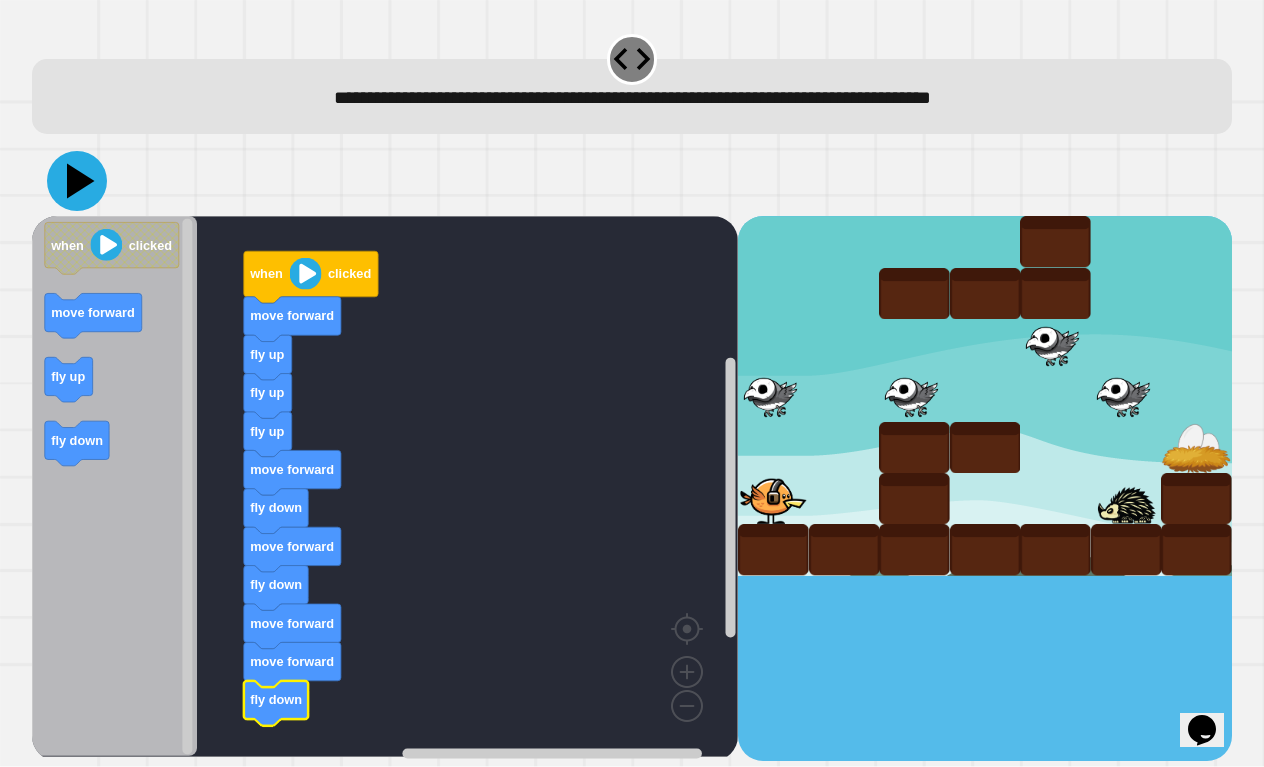 click 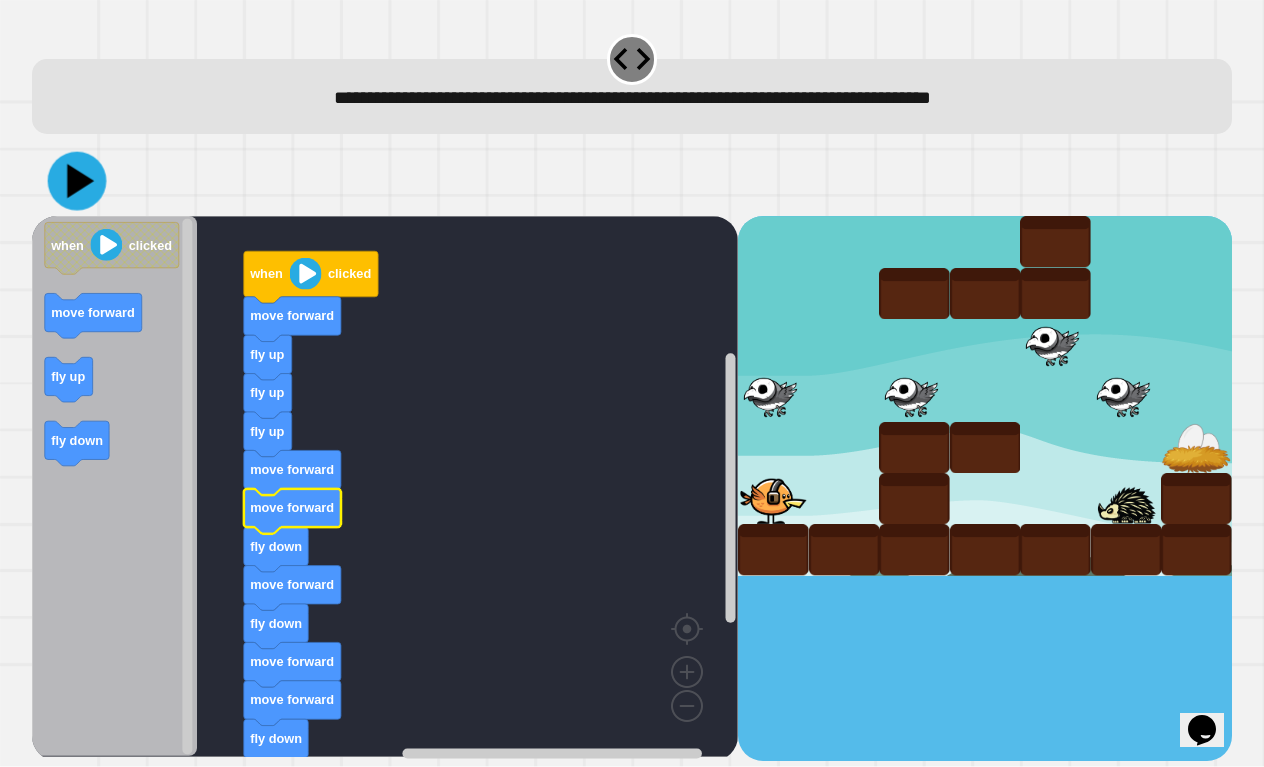click 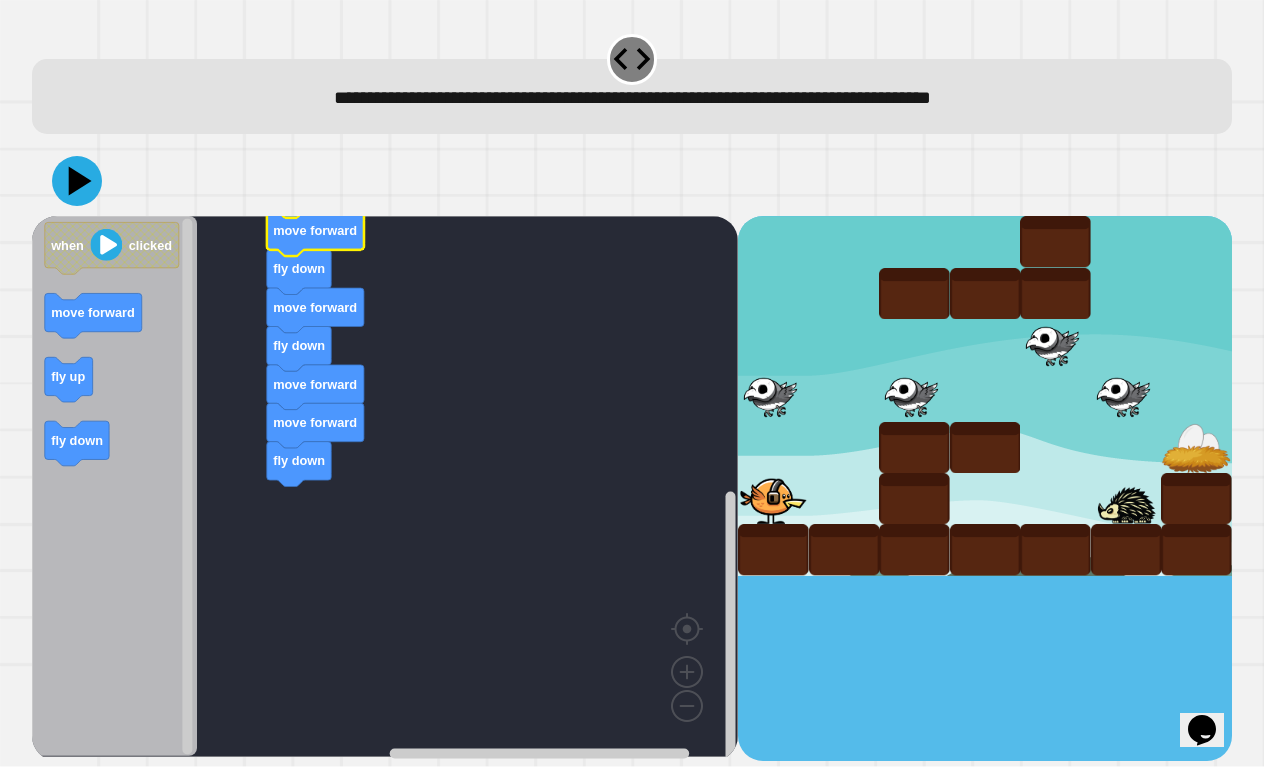 scroll, scrollTop: 0, scrollLeft: 0, axis: both 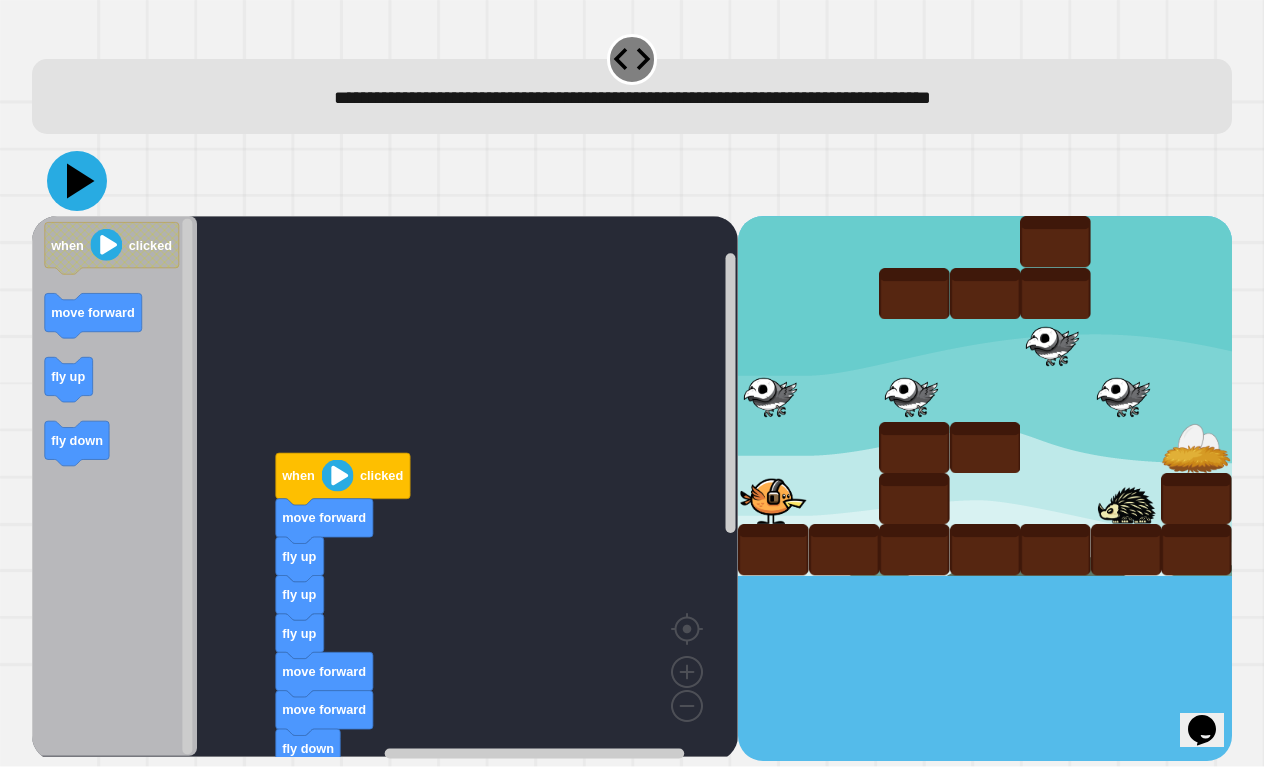 click 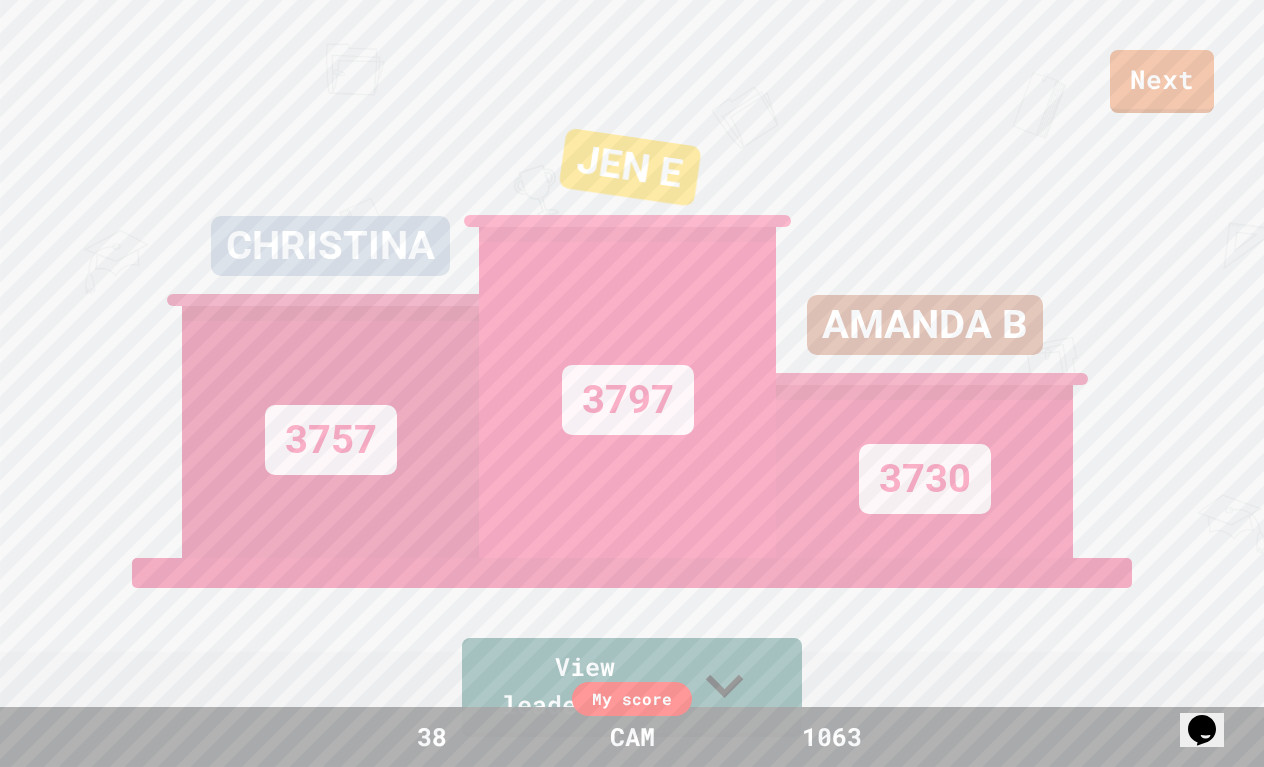 click on "Next [NAME] [NUMBER] [NAME] [NUMBER] [NAME] [NUMBER] View leaderboard" at bounding box center (632, 383) 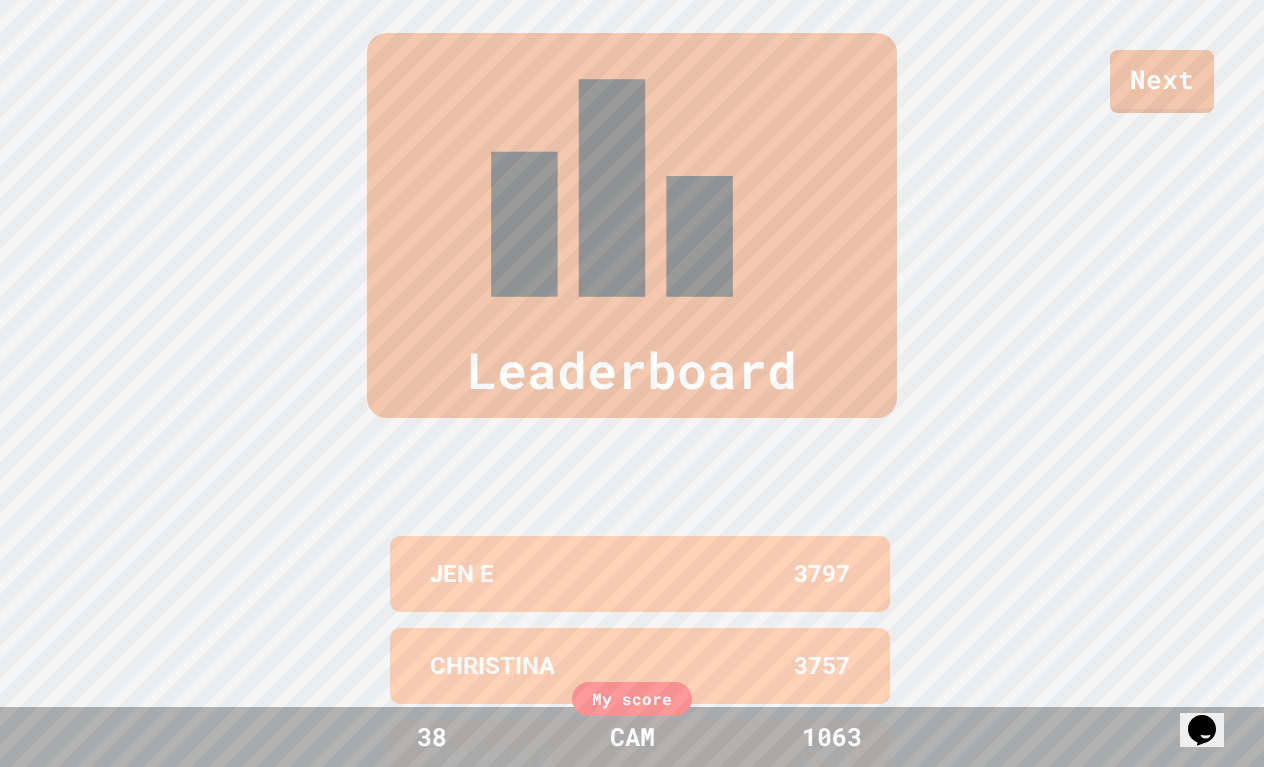 scroll, scrollTop: 833, scrollLeft: 0, axis: vertical 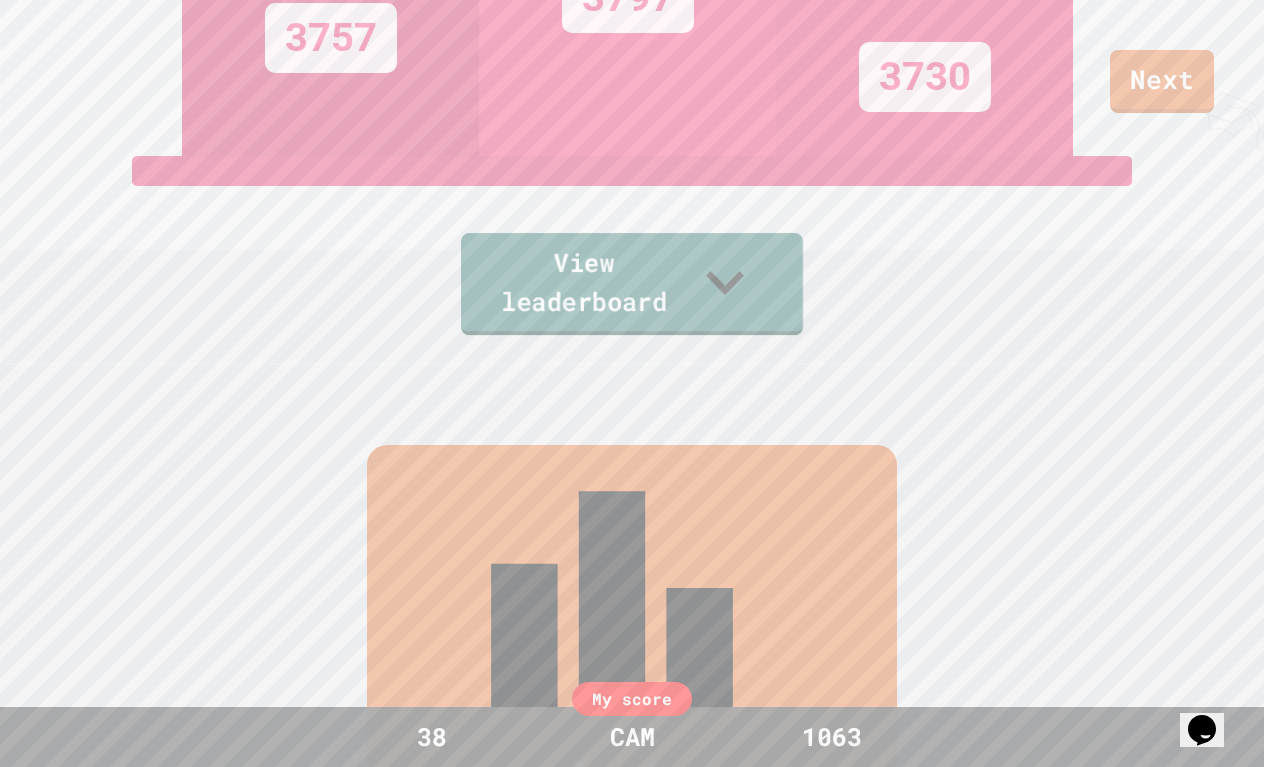 click on "View leaderboard" at bounding box center [632, 284] 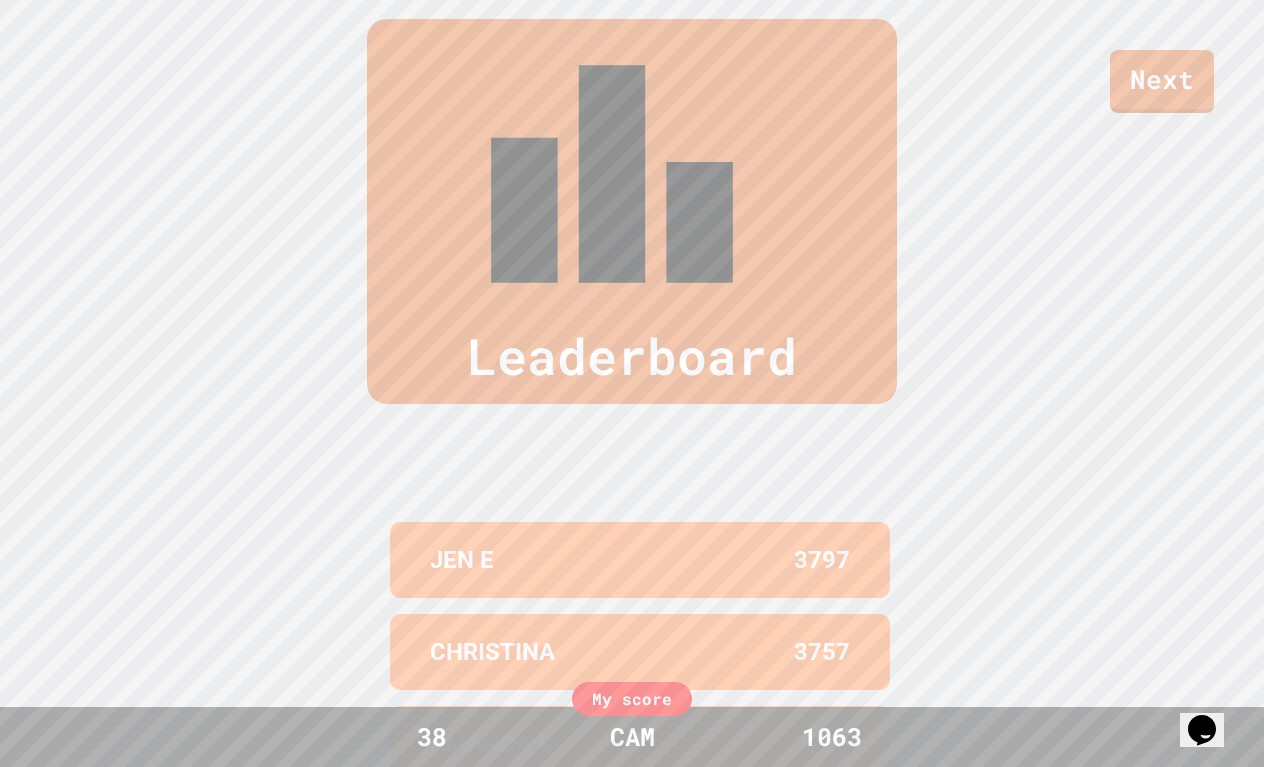 scroll, scrollTop: 825, scrollLeft: 0, axis: vertical 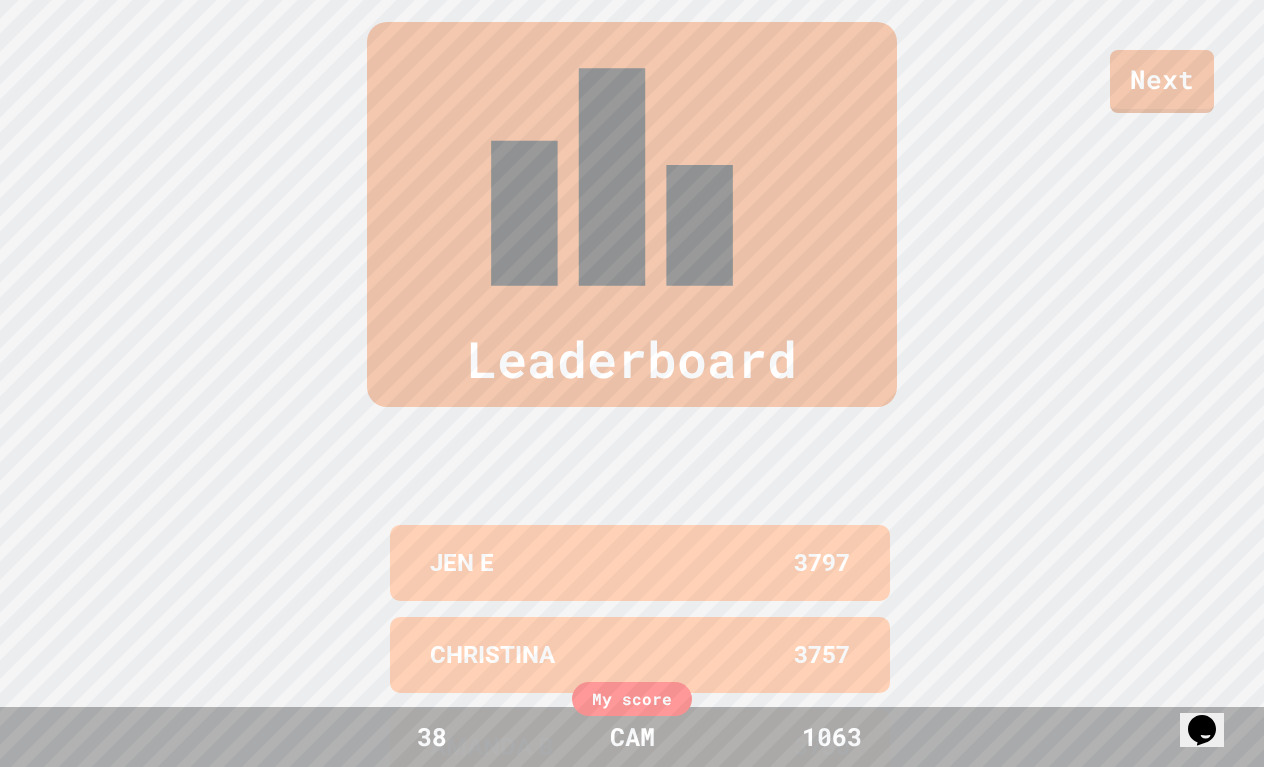 click on "1063" at bounding box center (832, 737) 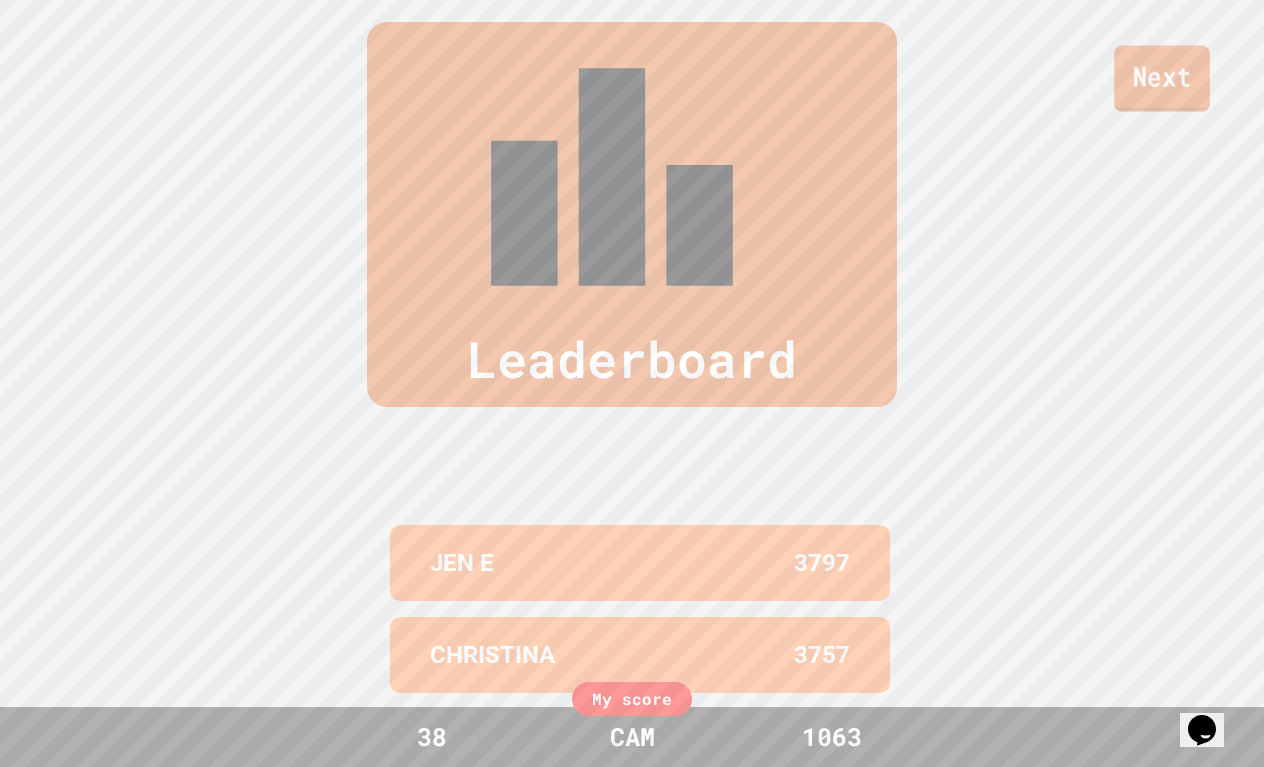 click on "Next" at bounding box center (1162, 79) 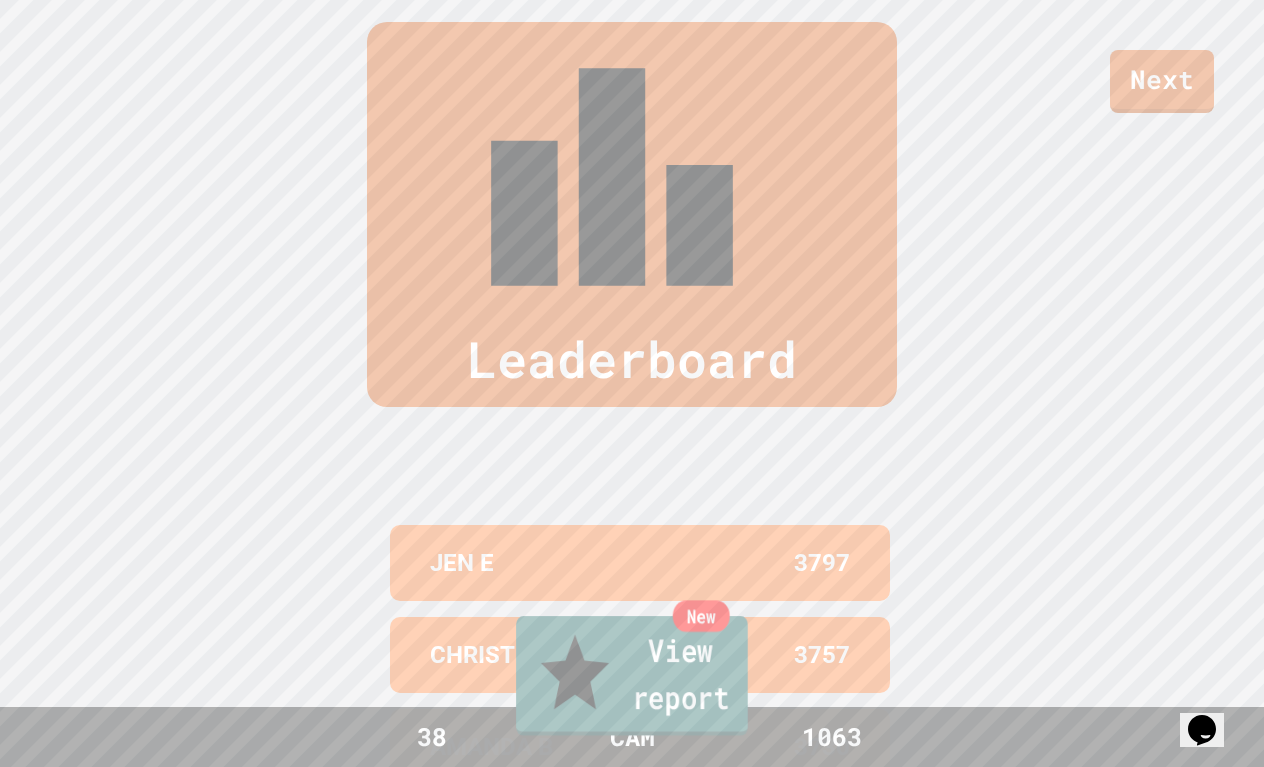 click 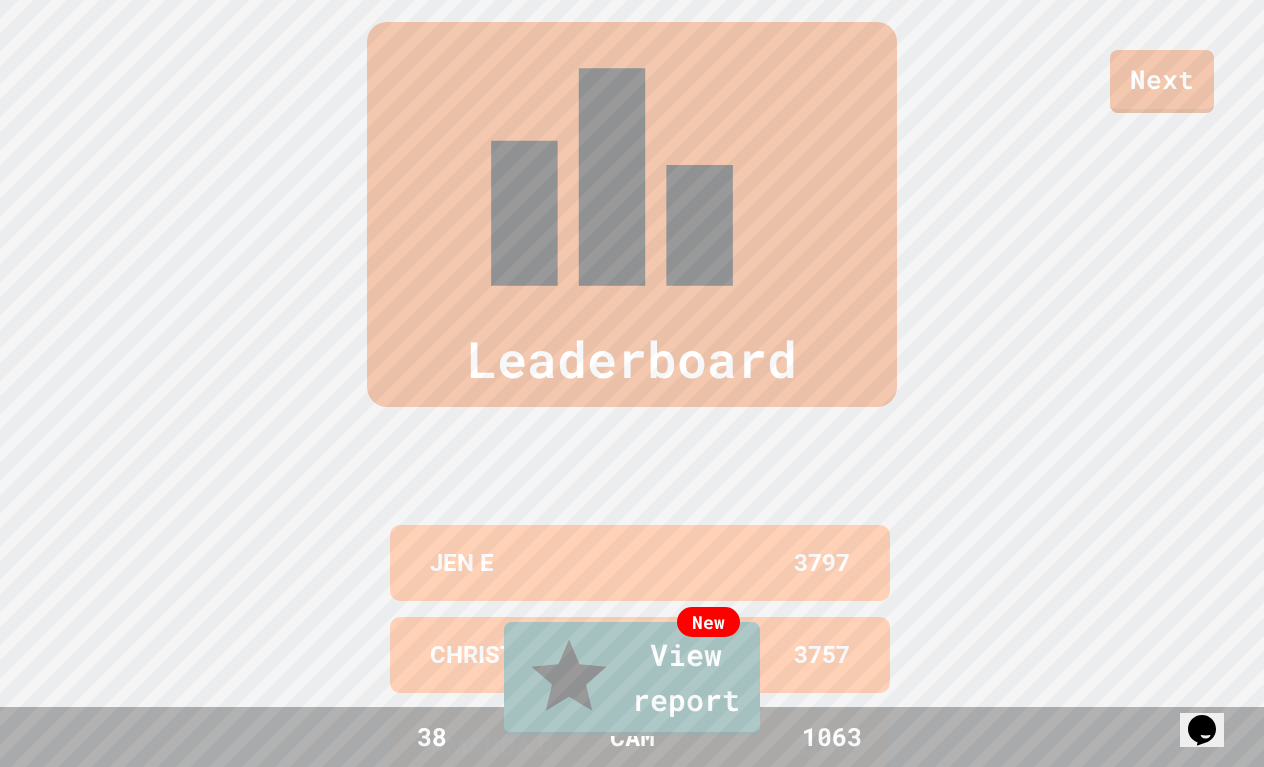 click 